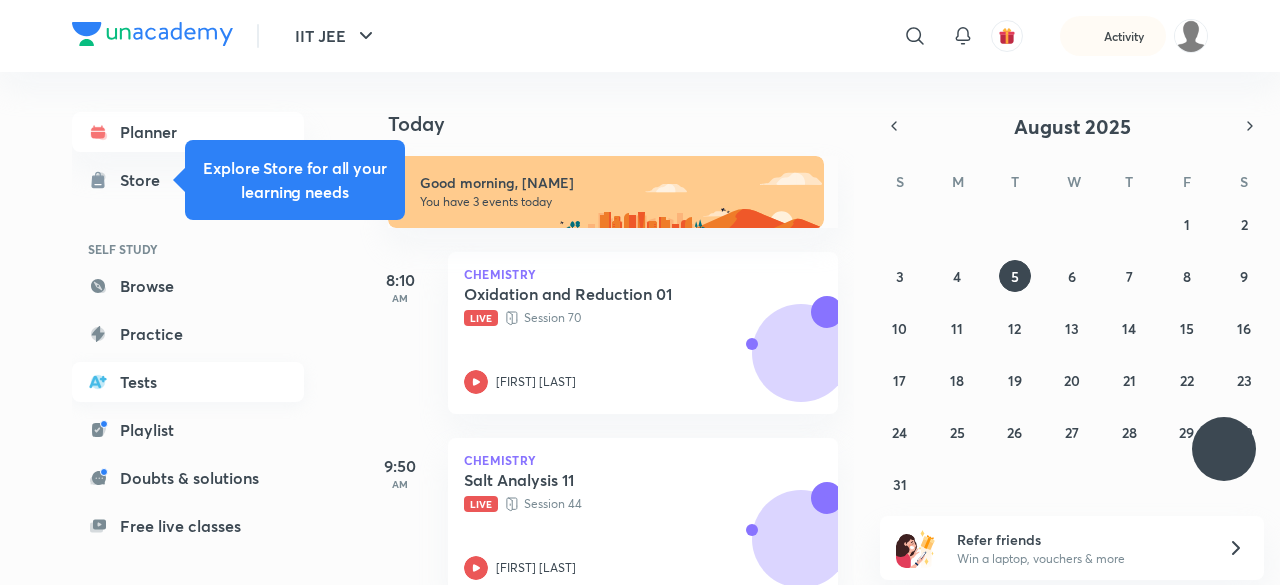 scroll, scrollTop: 0, scrollLeft: 0, axis: both 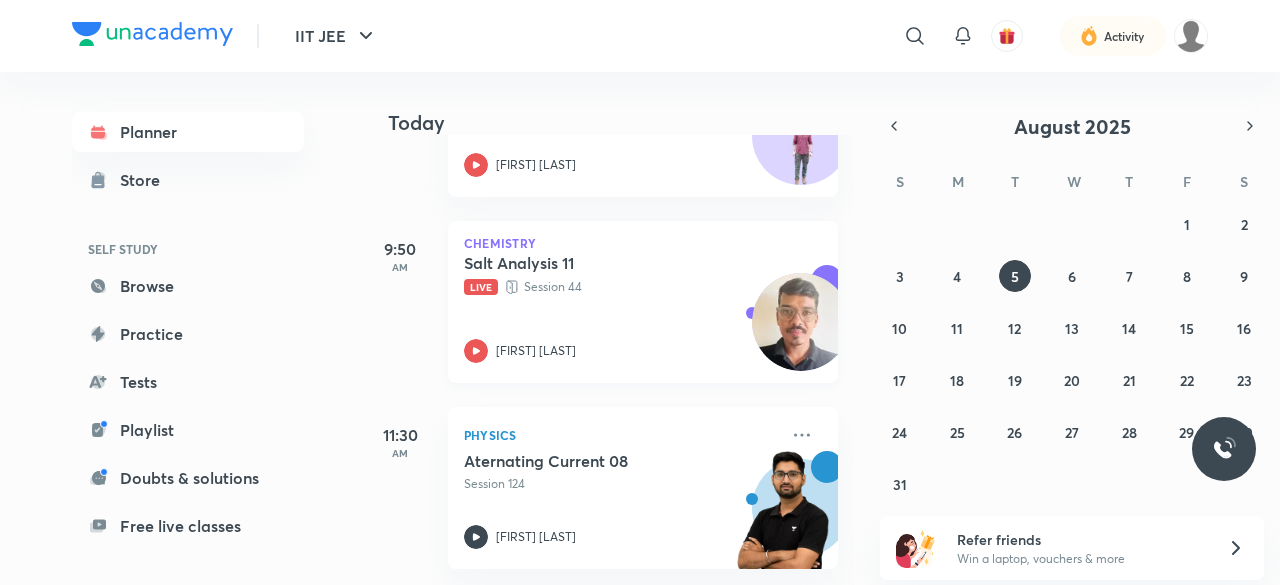 click on "Salt Analysis 11 Live Session [NUMBER] [FIRST] [LAST]" at bounding box center [621, 308] 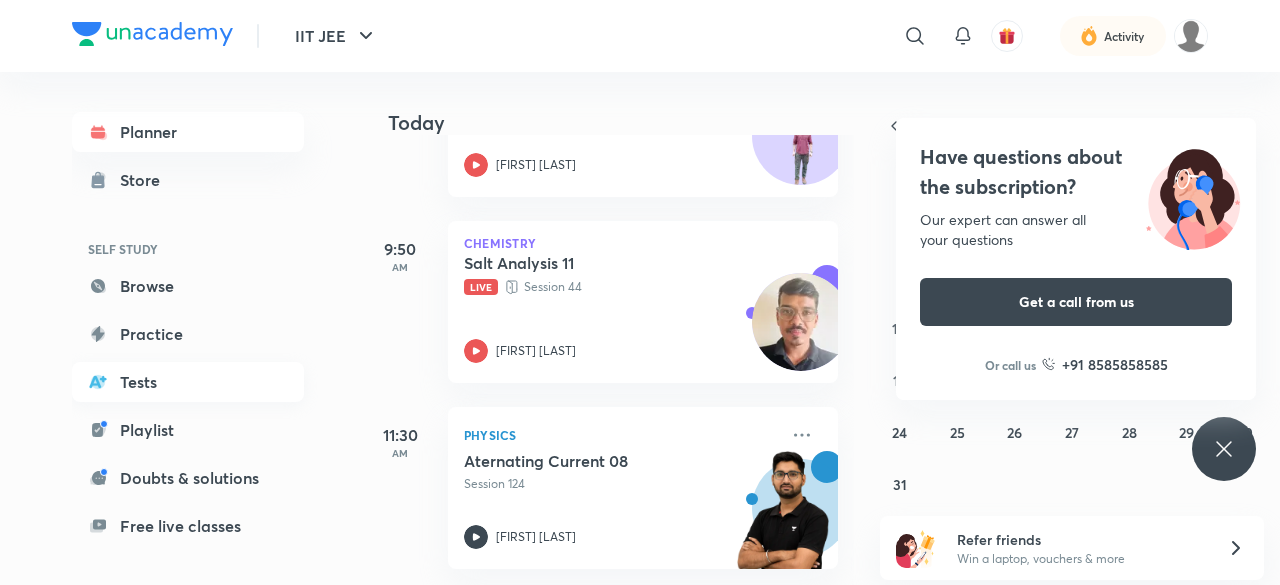 click on "Tests" at bounding box center [188, 382] 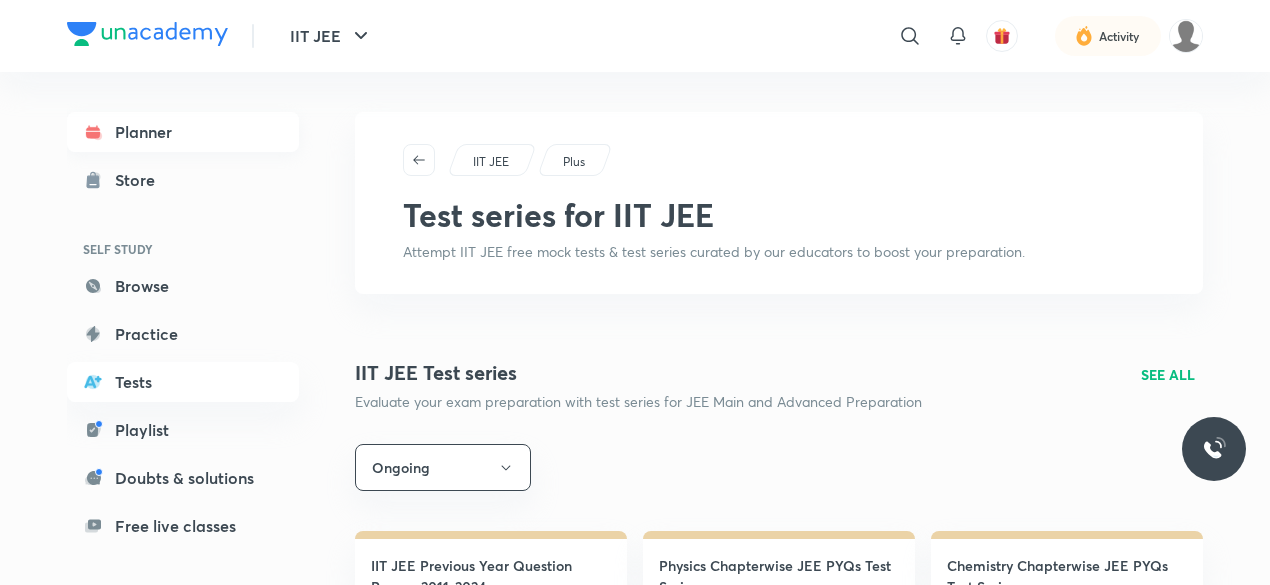 click on "Planner" at bounding box center [183, 132] 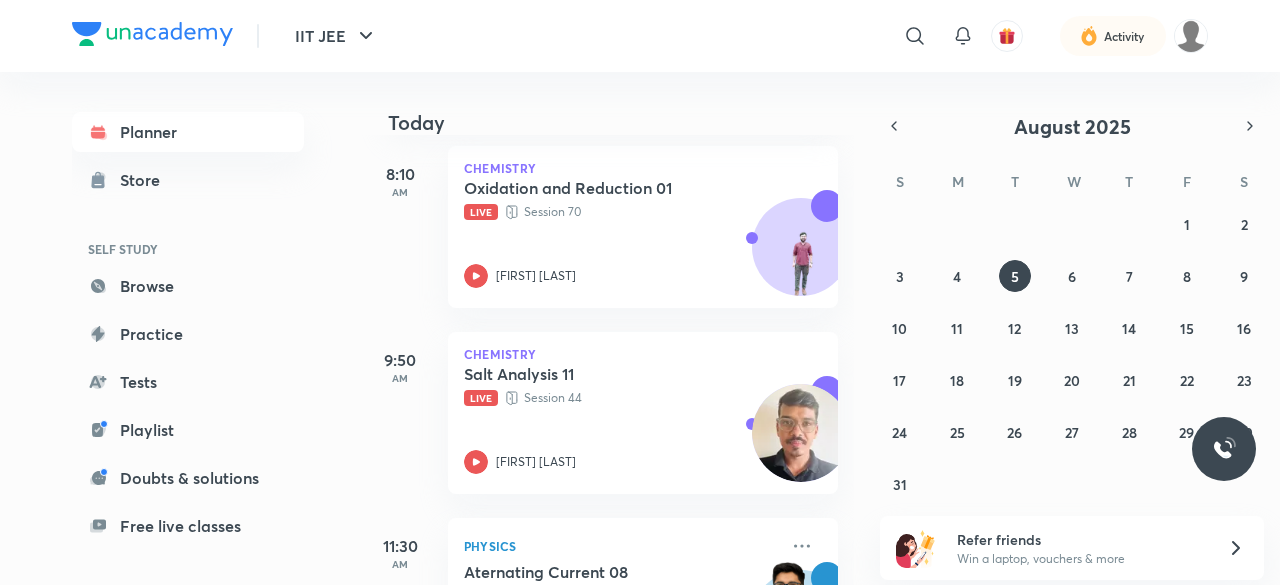 scroll, scrollTop: 0, scrollLeft: 0, axis: both 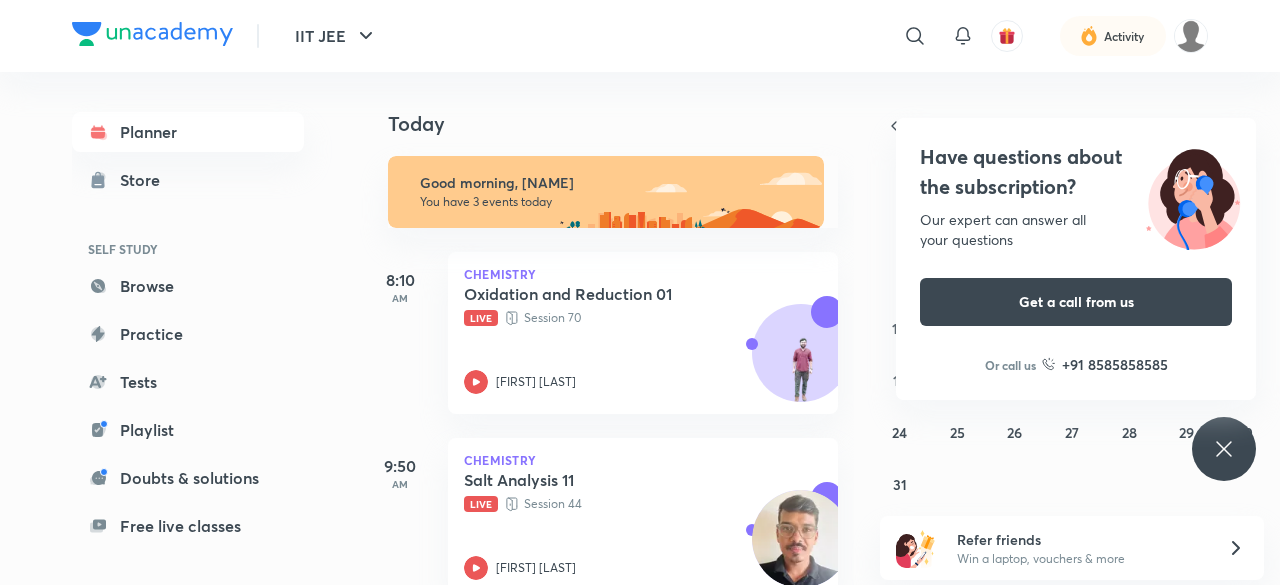 click on "Today Good morning, [NAME] You have 3 events today [TIME] Chemistry Oxidation and Reduction 01 Live Session [NUMBER] [FIRST] [LAST] [TIME] Chemistry Salt Analysis 11 Live Session [NUMBER] [FIRST] [LAST] [TIME] Physics Aternating Current 08 Session 124 [FIRST] [LAST]" at bounding box center (818, 328) 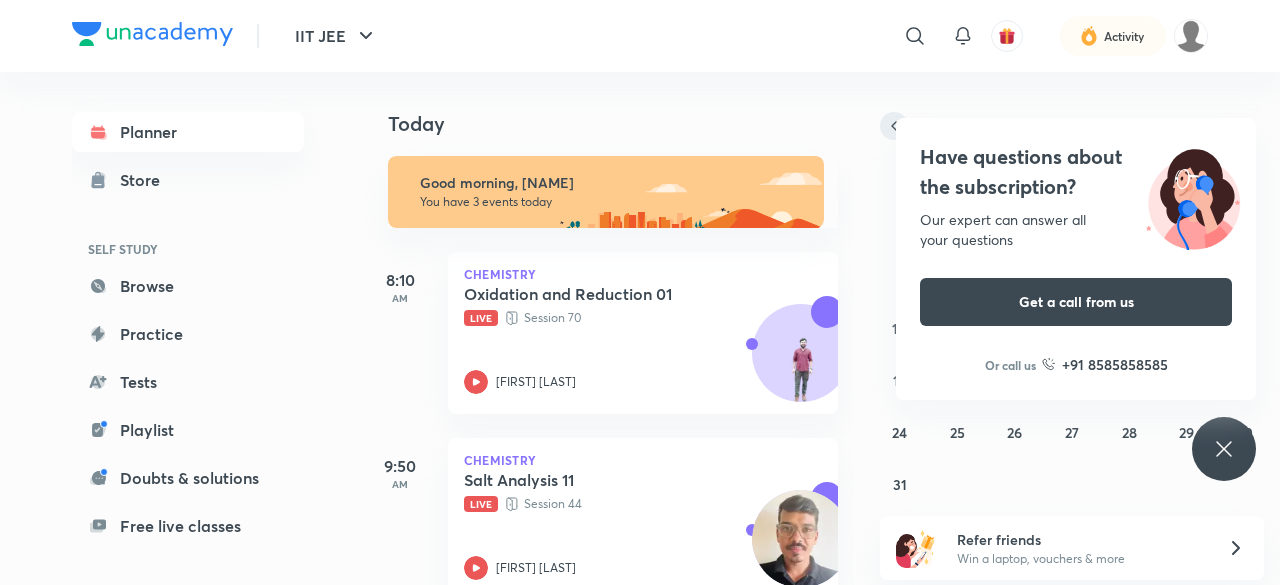 click at bounding box center (894, 126) 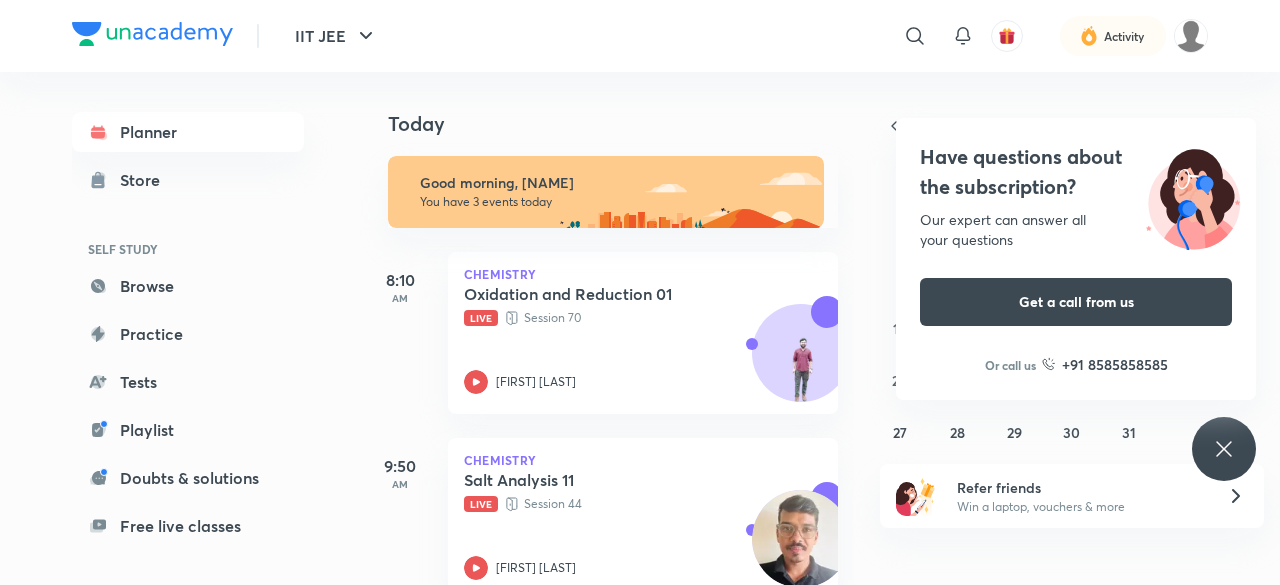 click on "Have questions about the subscription? Our expert can answer all your questions Get a call from us Or call us +91 8585858585" at bounding box center (1076, 259) 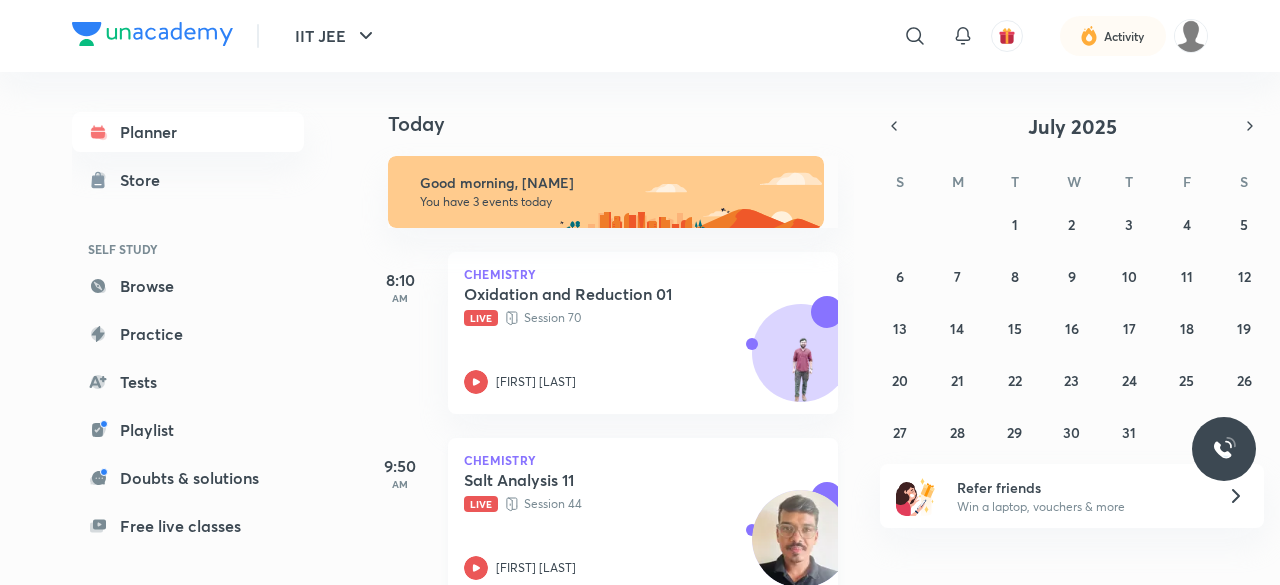 click on "Live Session 44" at bounding box center [621, 504] 